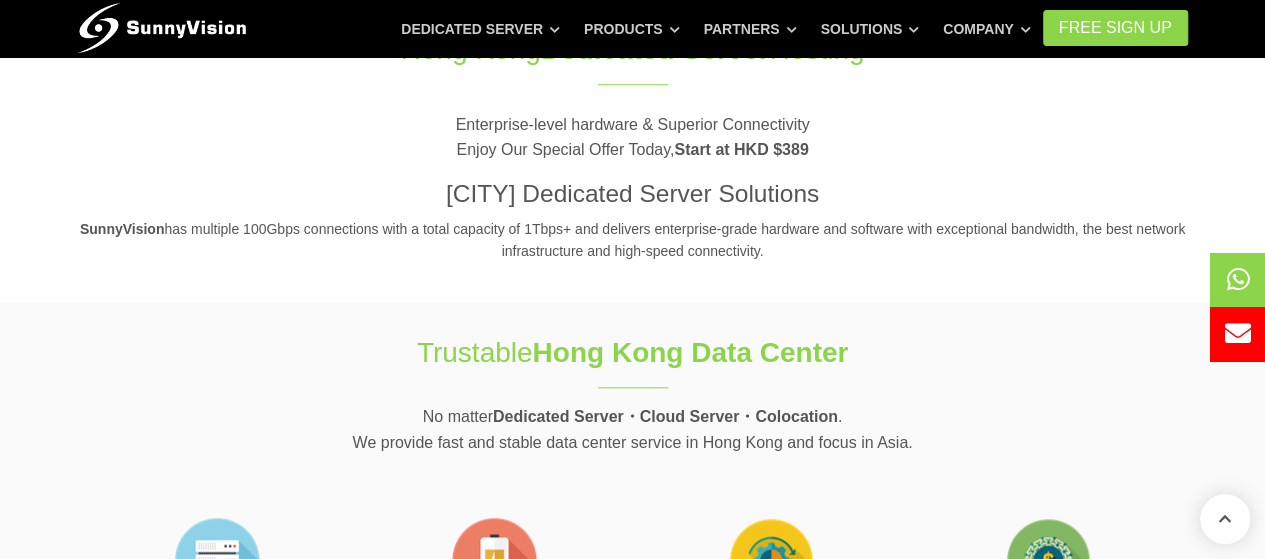 scroll, scrollTop: 0, scrollLeft: 0, axis: both 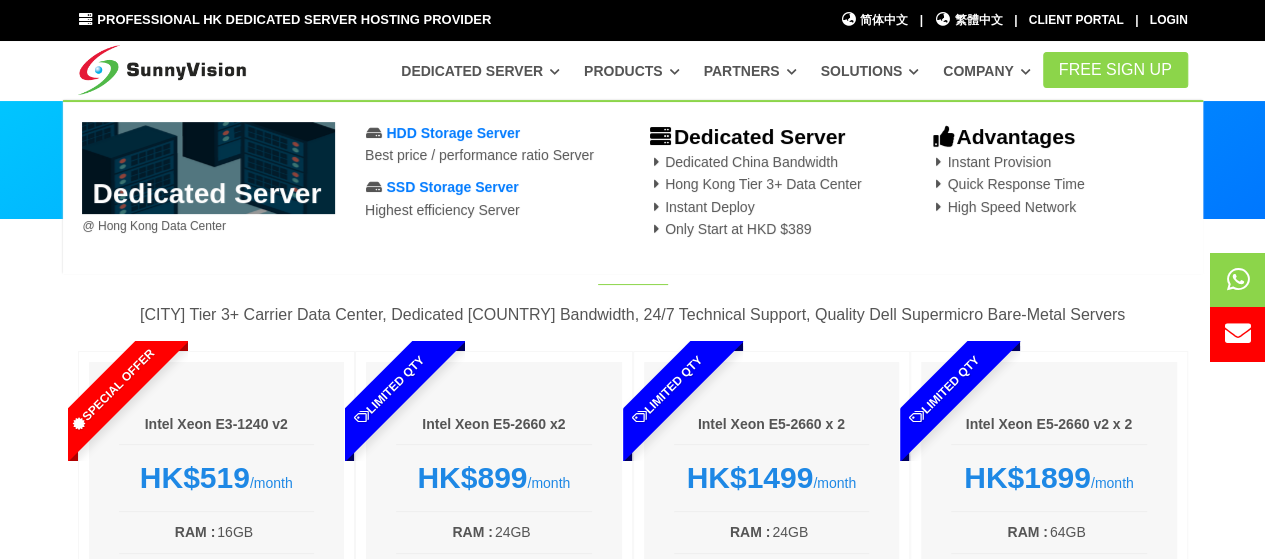 click at bounding box center [555, 71] 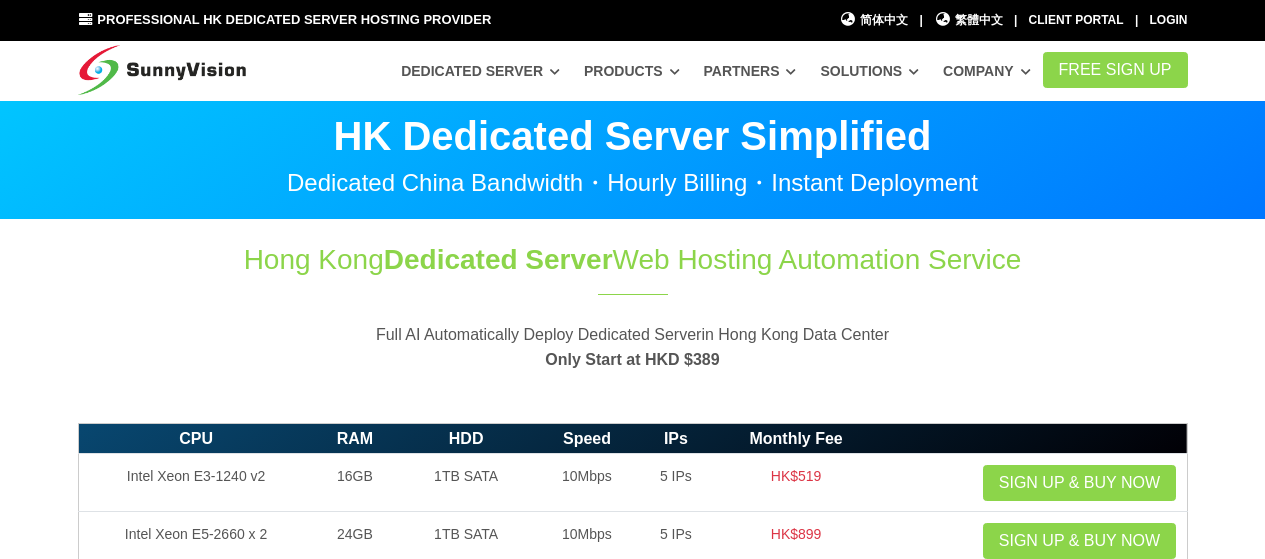 scroll, scrollTop: 0, scrollLeft: 0, axis: both 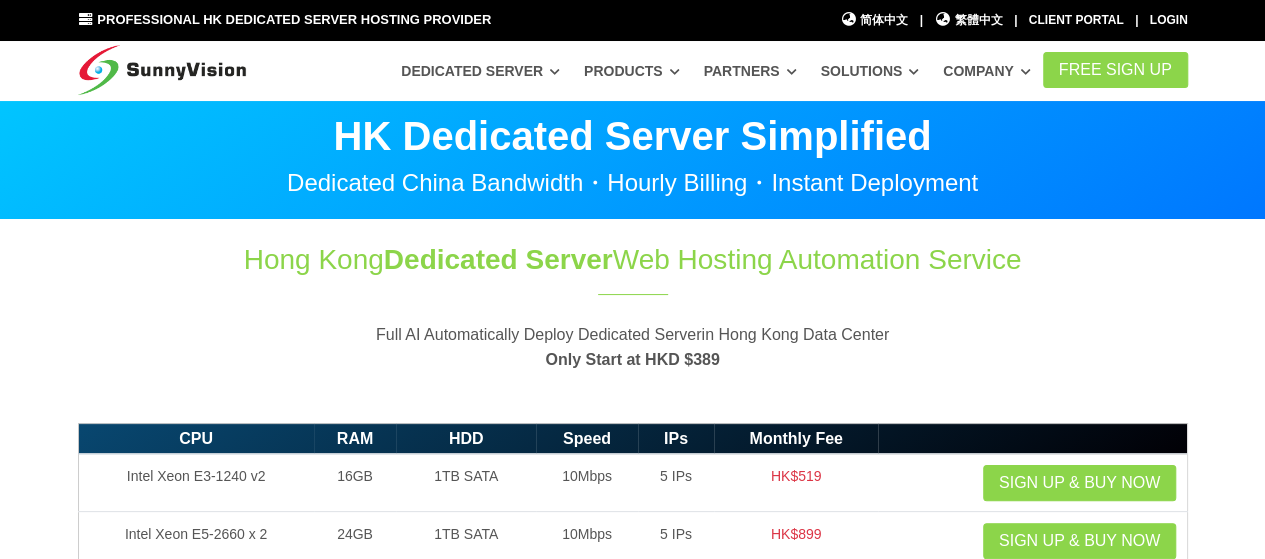 click at bounding box center (555, 71) 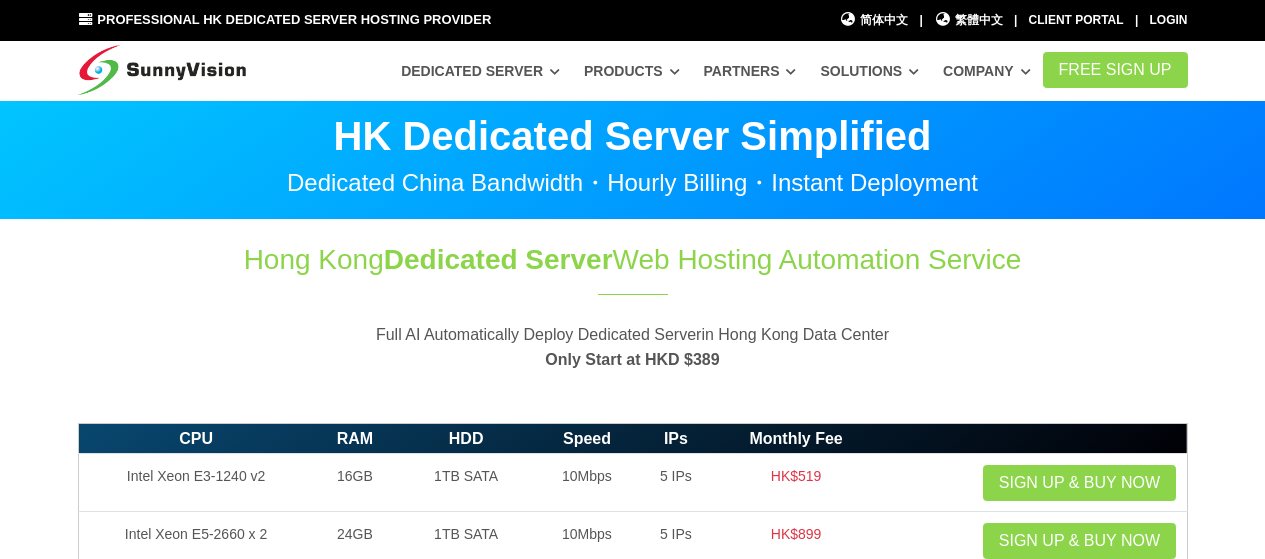scroll, scrollTop: 0, scrollLeft: 0, axis: both 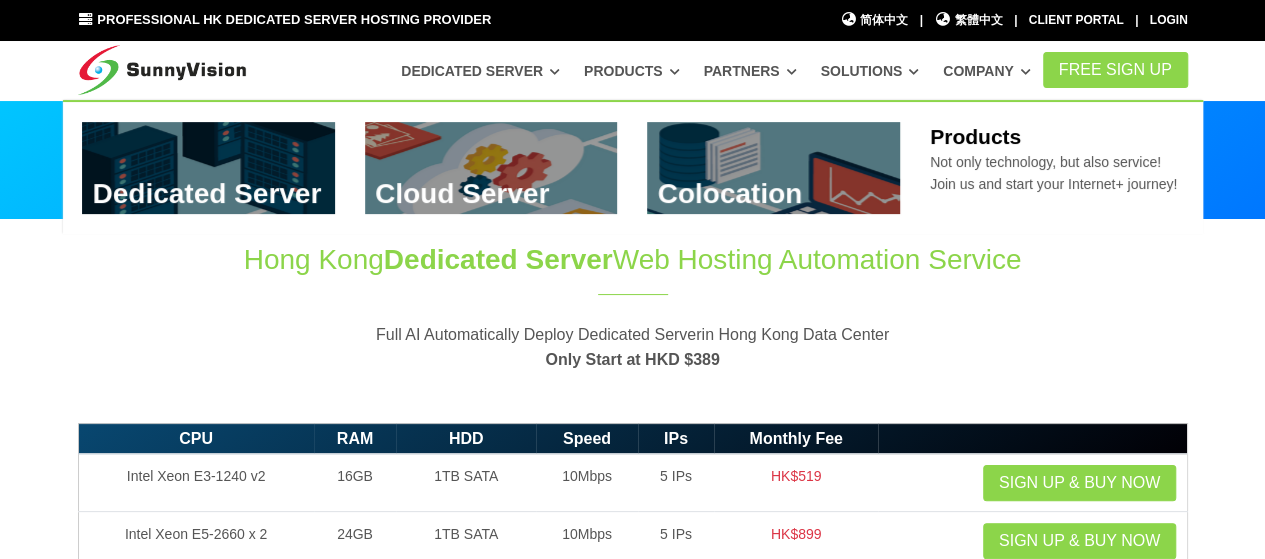 click at bounding box center (675, 71) 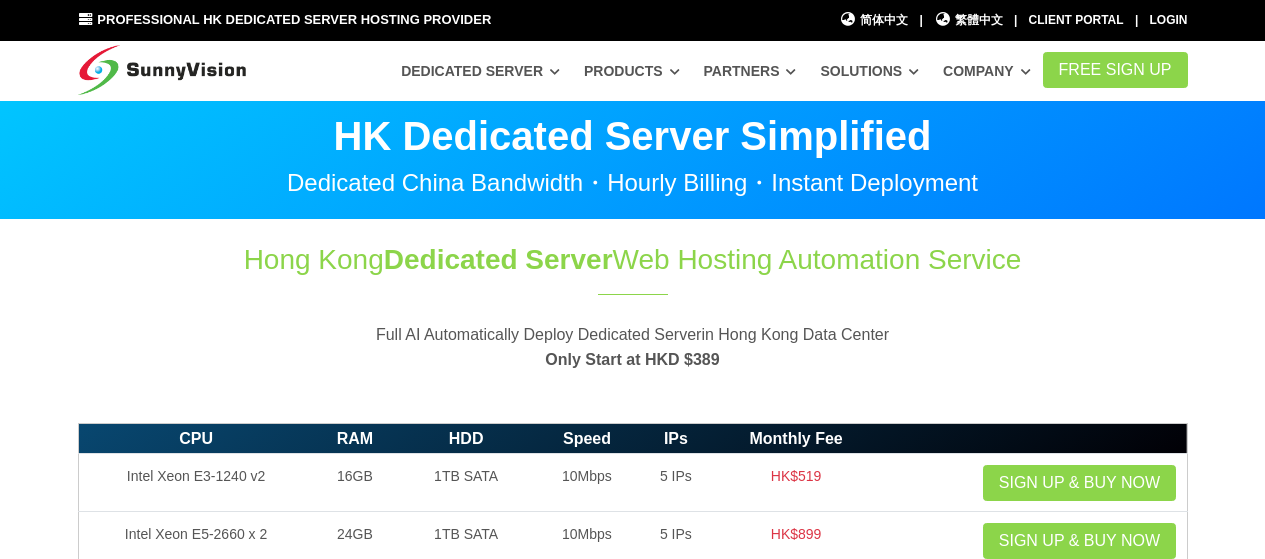 scroll, scrollTop: 0, scrollLeft: 0, axis: both 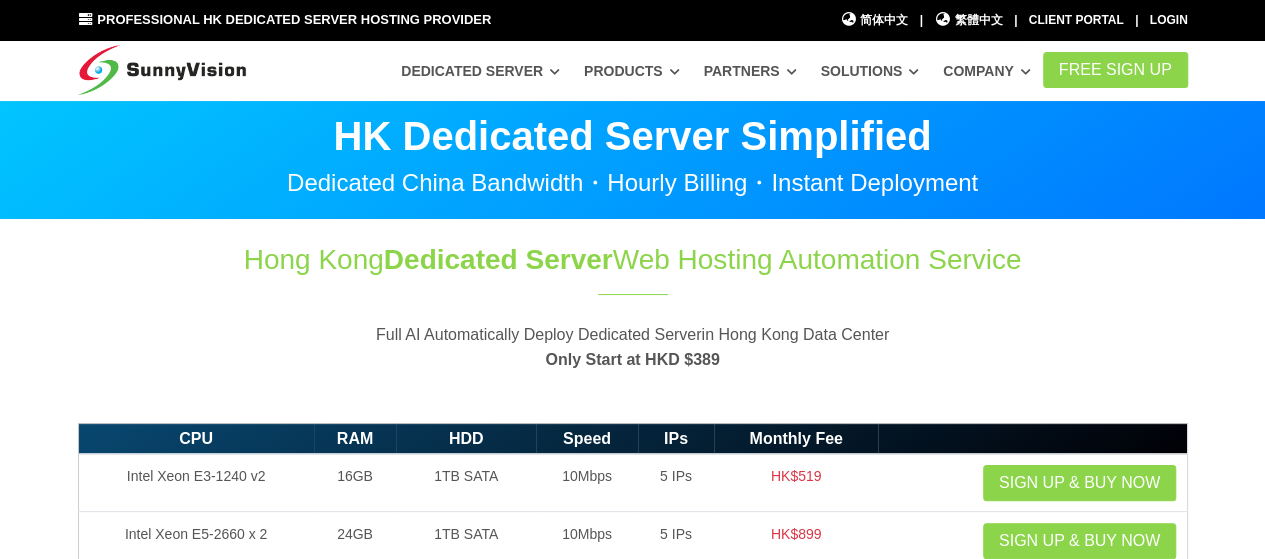click at bounding box center [555, 71] 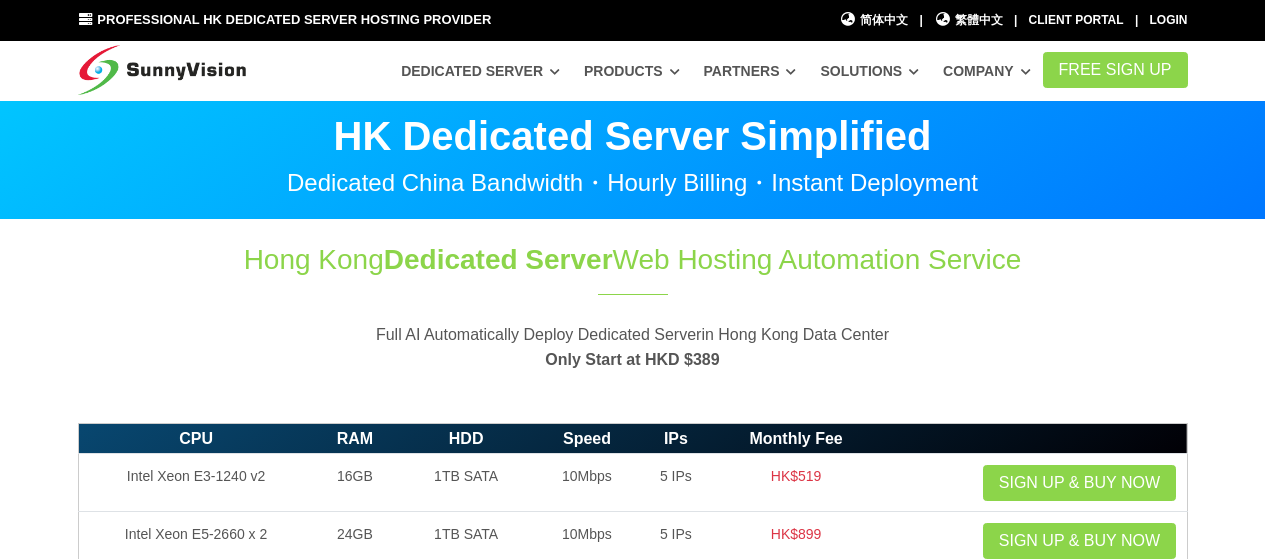 scroll, scrollTop: 0, scrollLeft: 0, axis: both 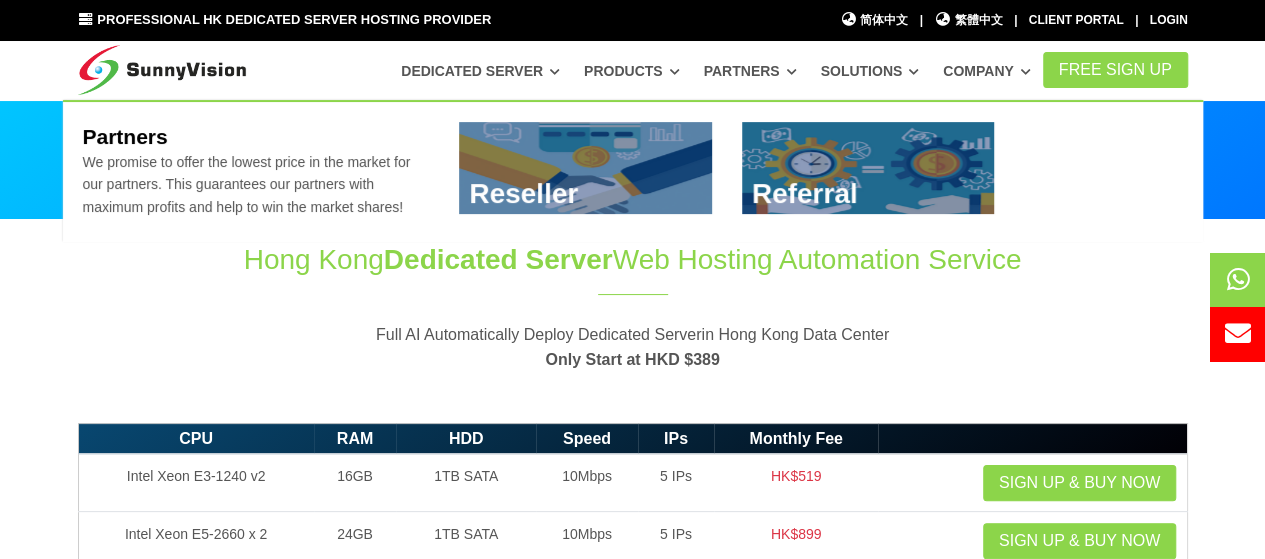 click at bounding box center (791, 71) 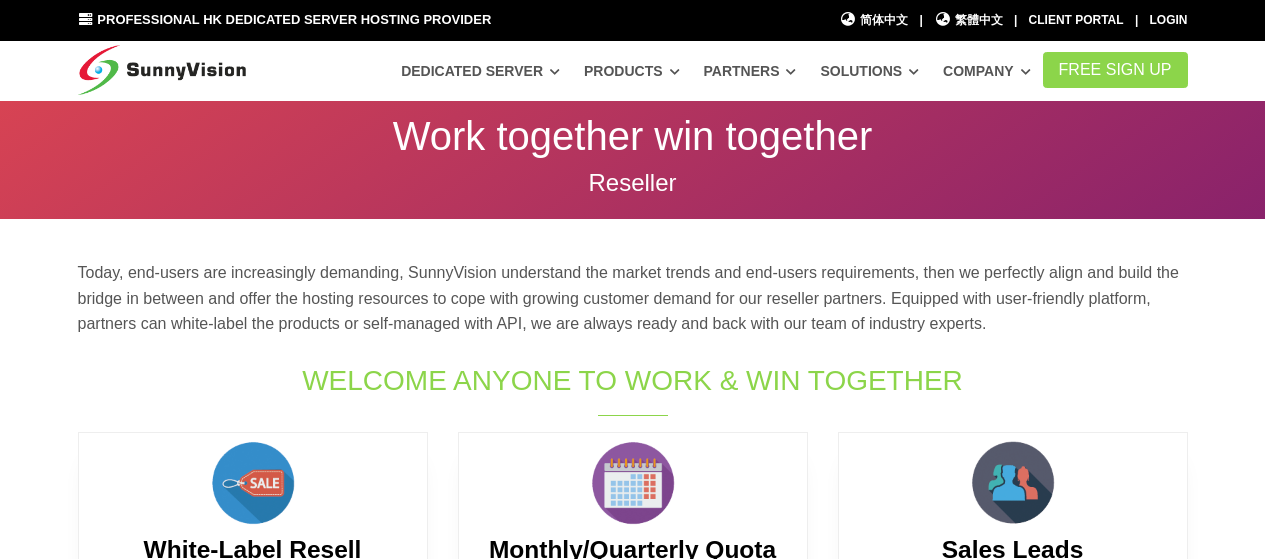 scroll, scrollTop: 0, scrollLeft: 0, axis: both 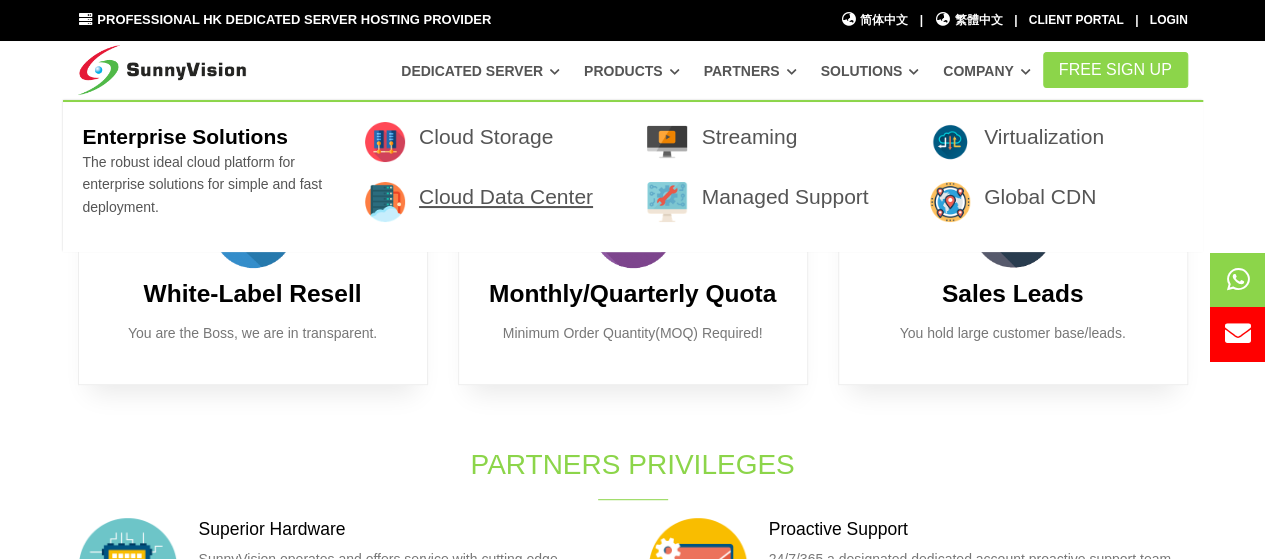 click on "Cloud Data Center" at bounding box center (506, 196) 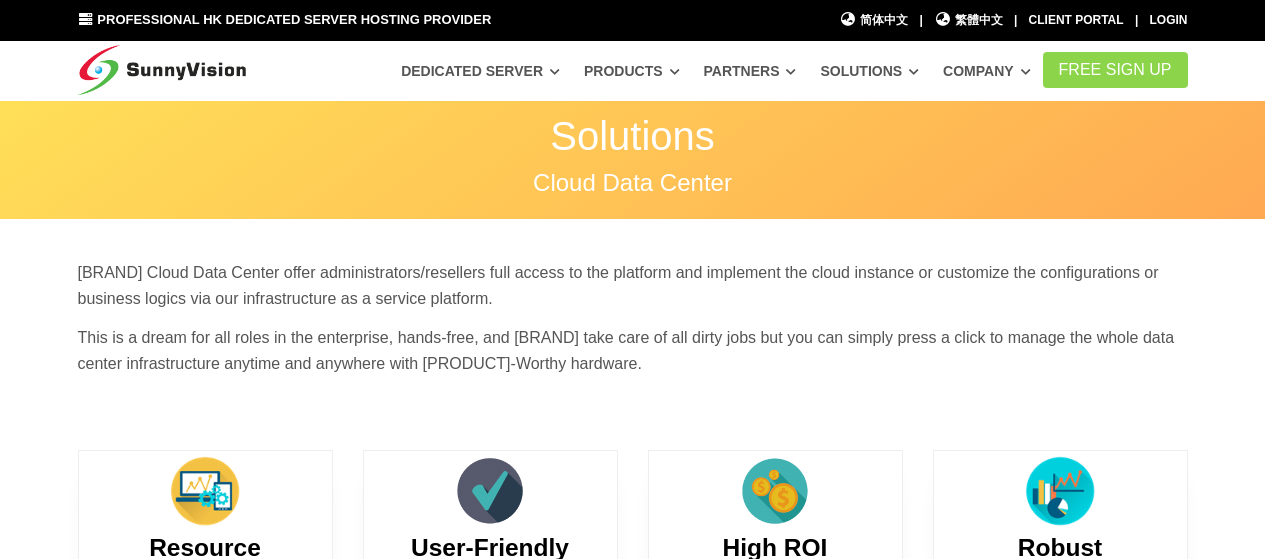 scroll, scrollTop: 0, scrollLeft: 0, axis: both 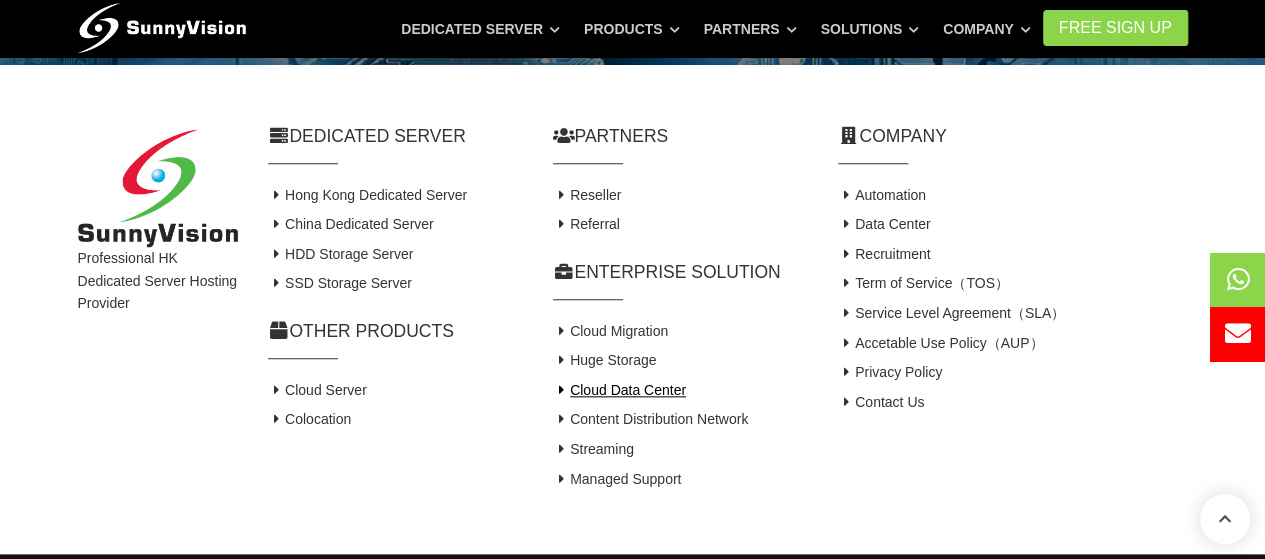 click on "Cloud Data Center" at bounding box center [619, 390] 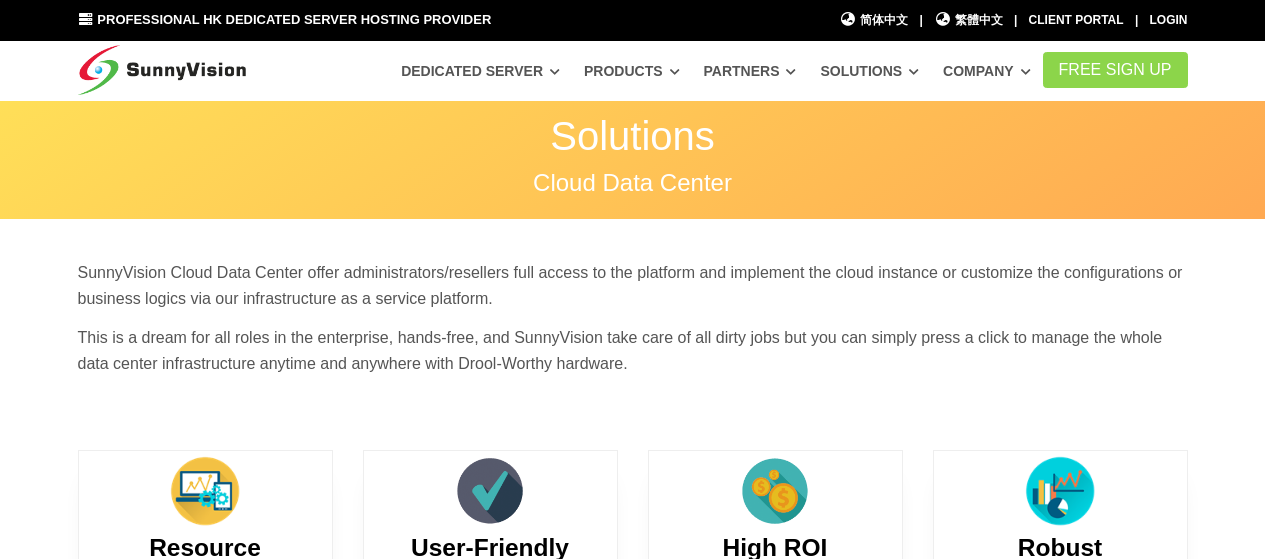 scroll, scrollTop: 0, scrollLeft: 0, axis: both 